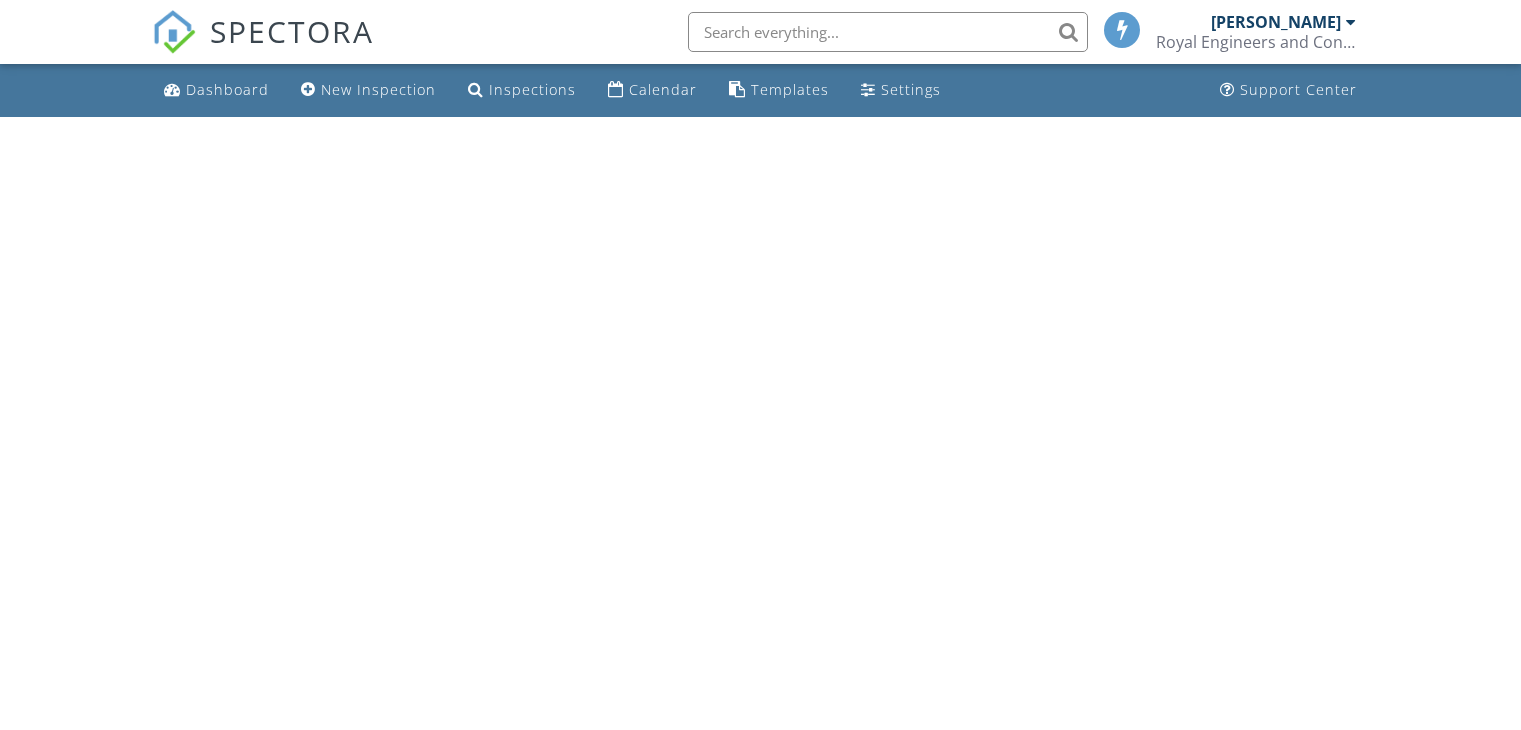 scroll, scrollTop: 0, scrollLeft: 0, axis: both 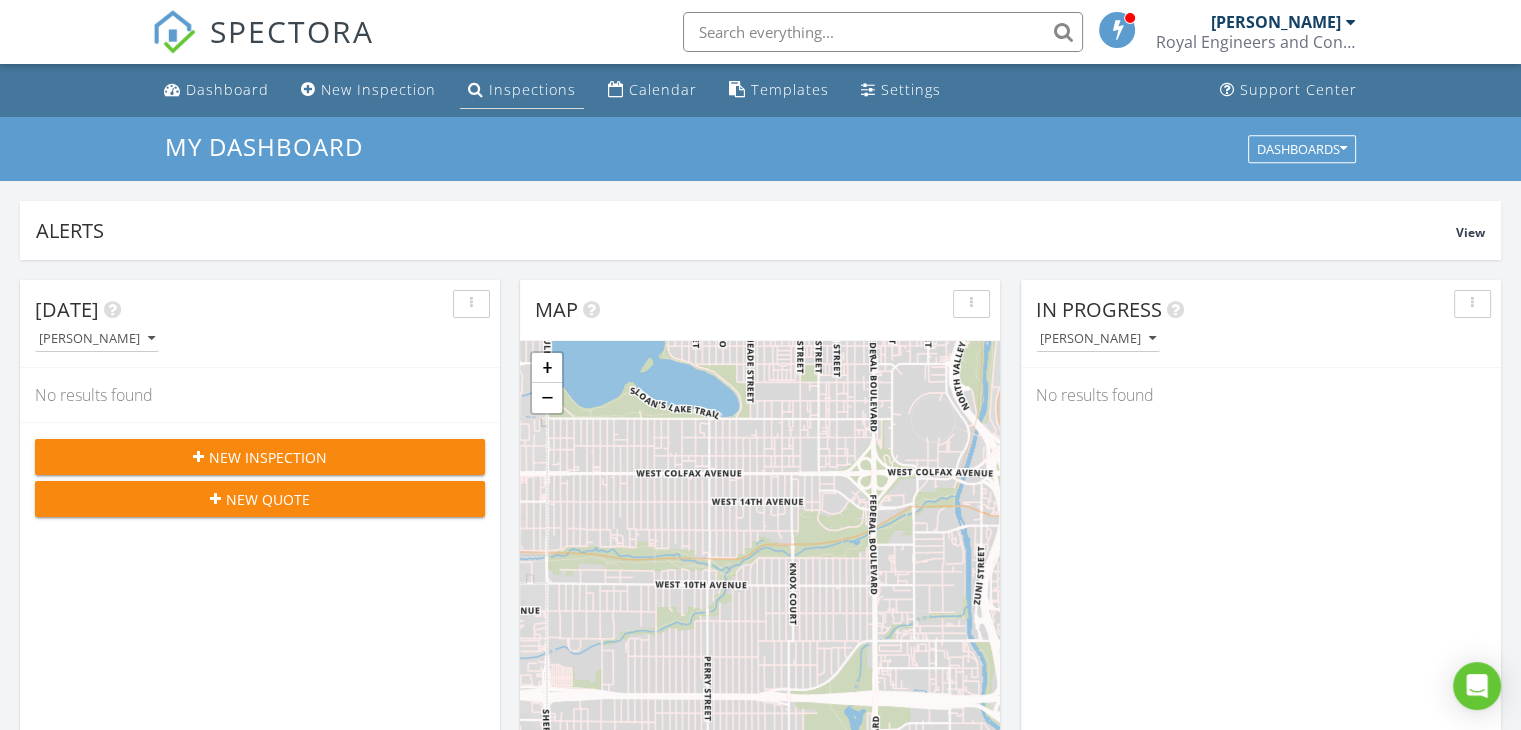 click on "Inspections" at bounding box center (532, 89) 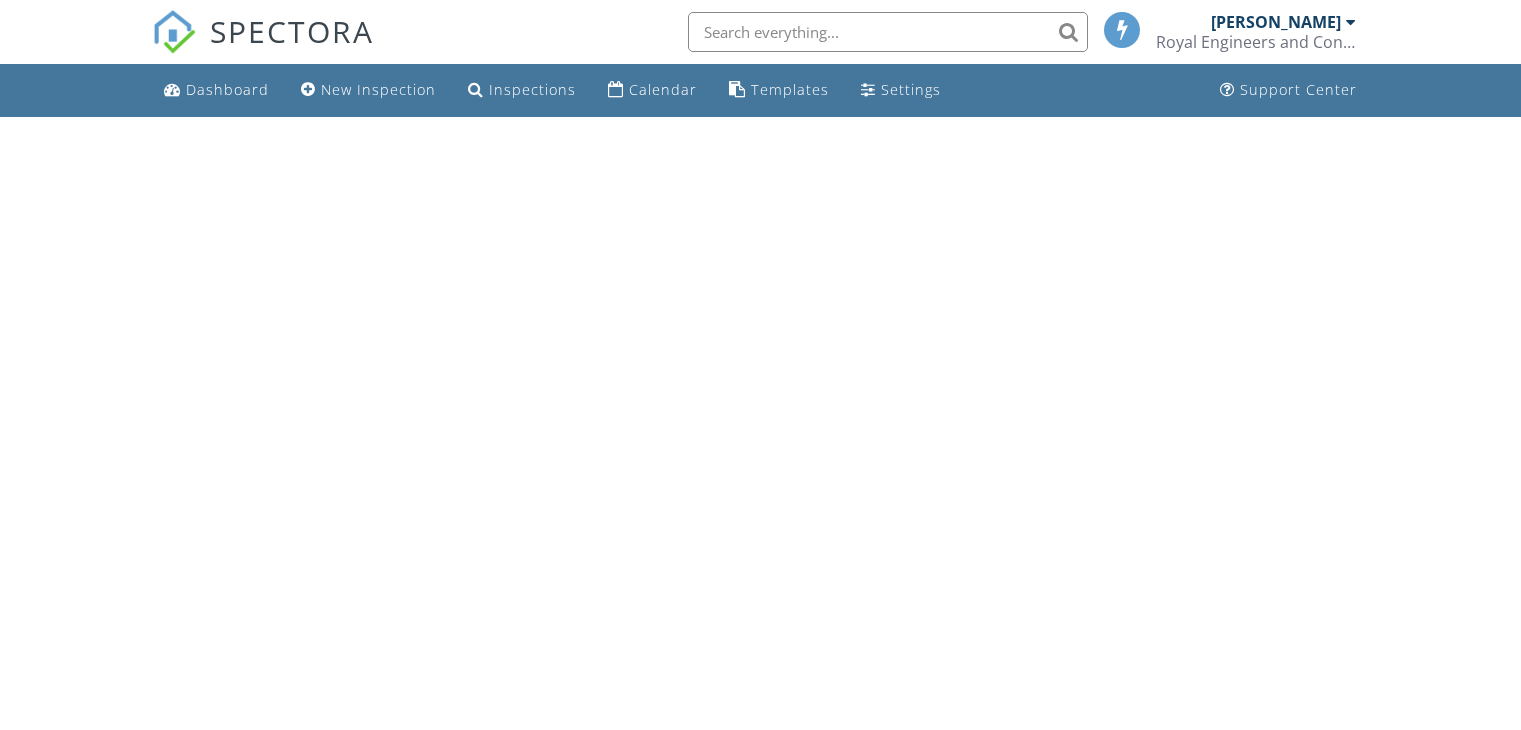 scroll, scrollTop: 0, scrollLeft: 0, axis: both 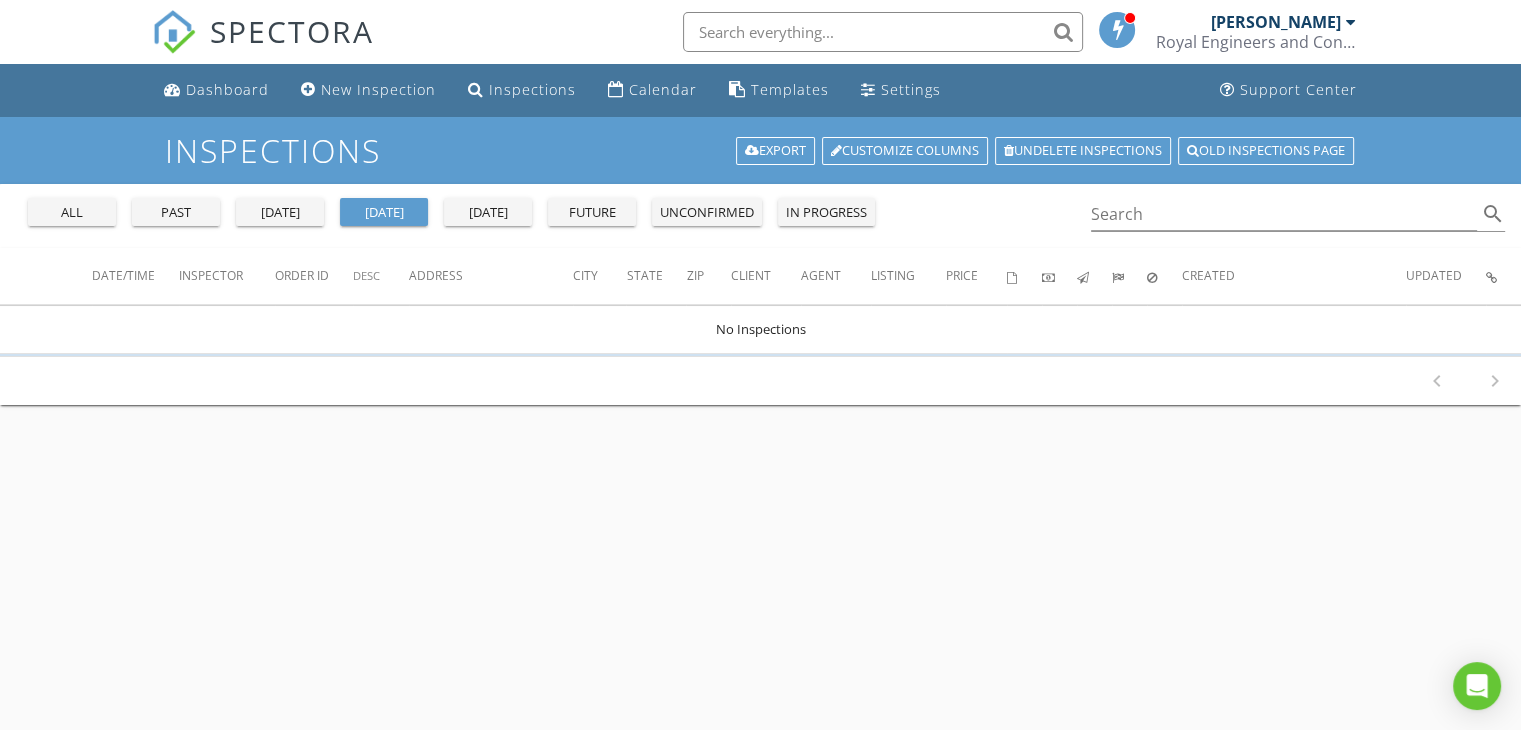 click on "past" at bounding box center [176, 213] 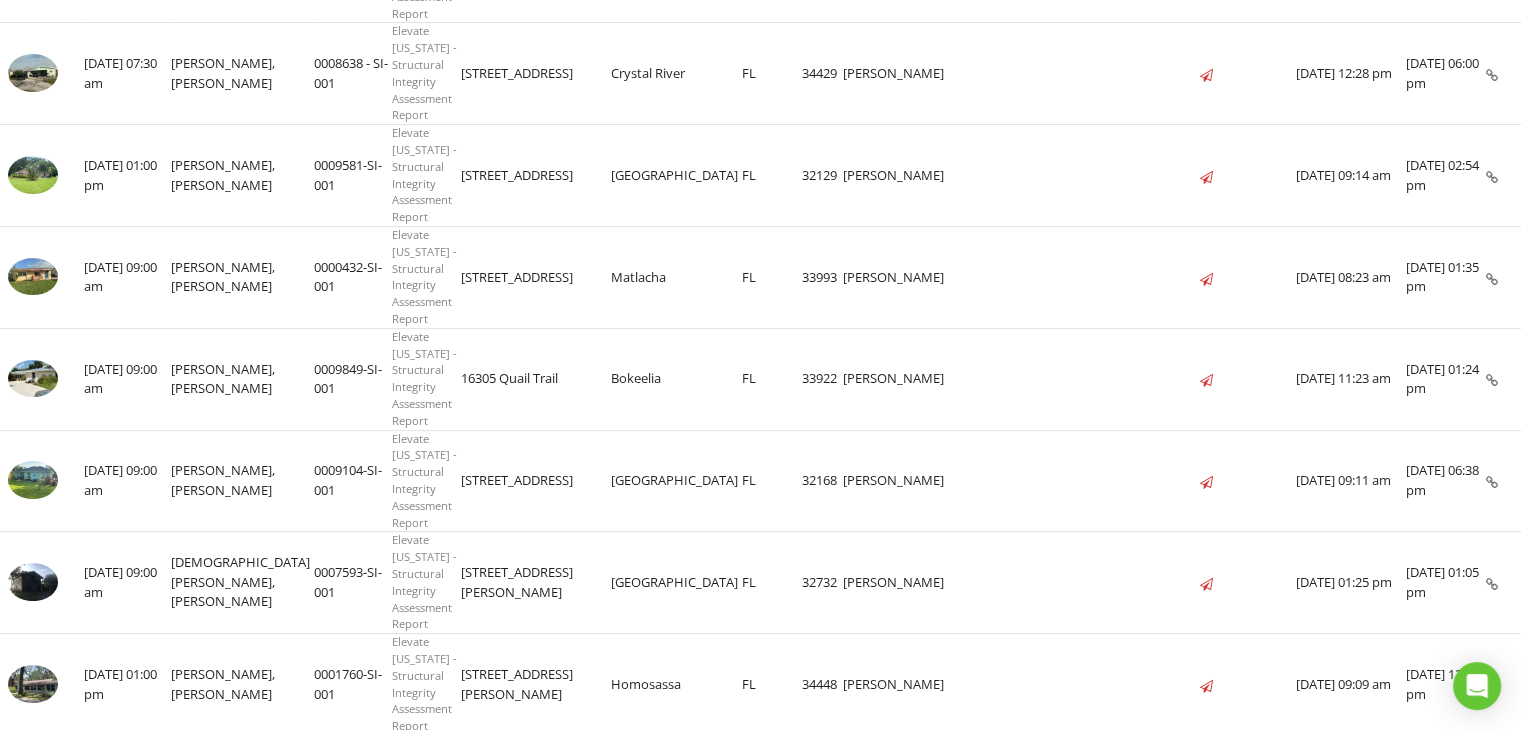 scroll, scrollTop: 500, scrollLeft: 0, axis: vertical 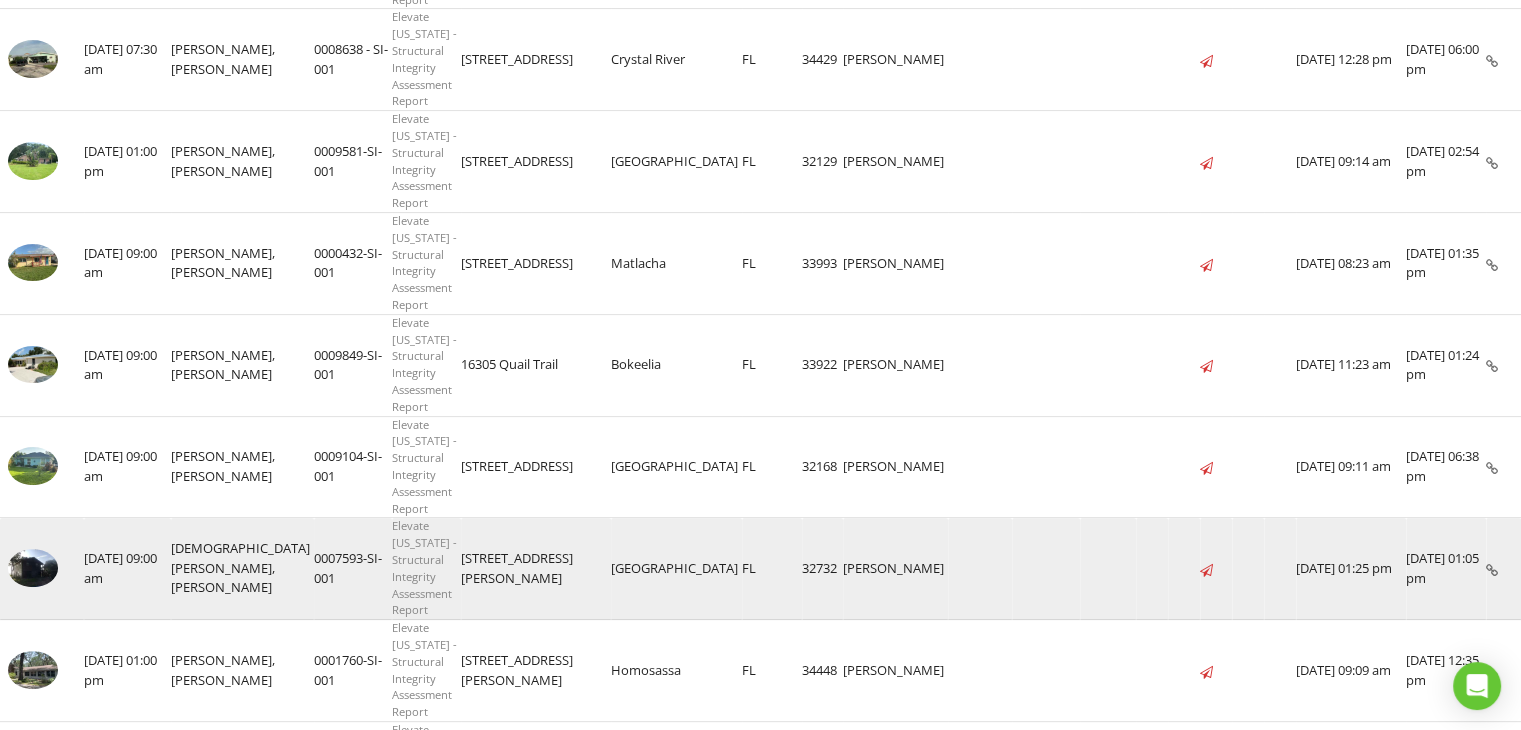 click on "391 Whitcomb Dr" at bounding box center [536, 569] 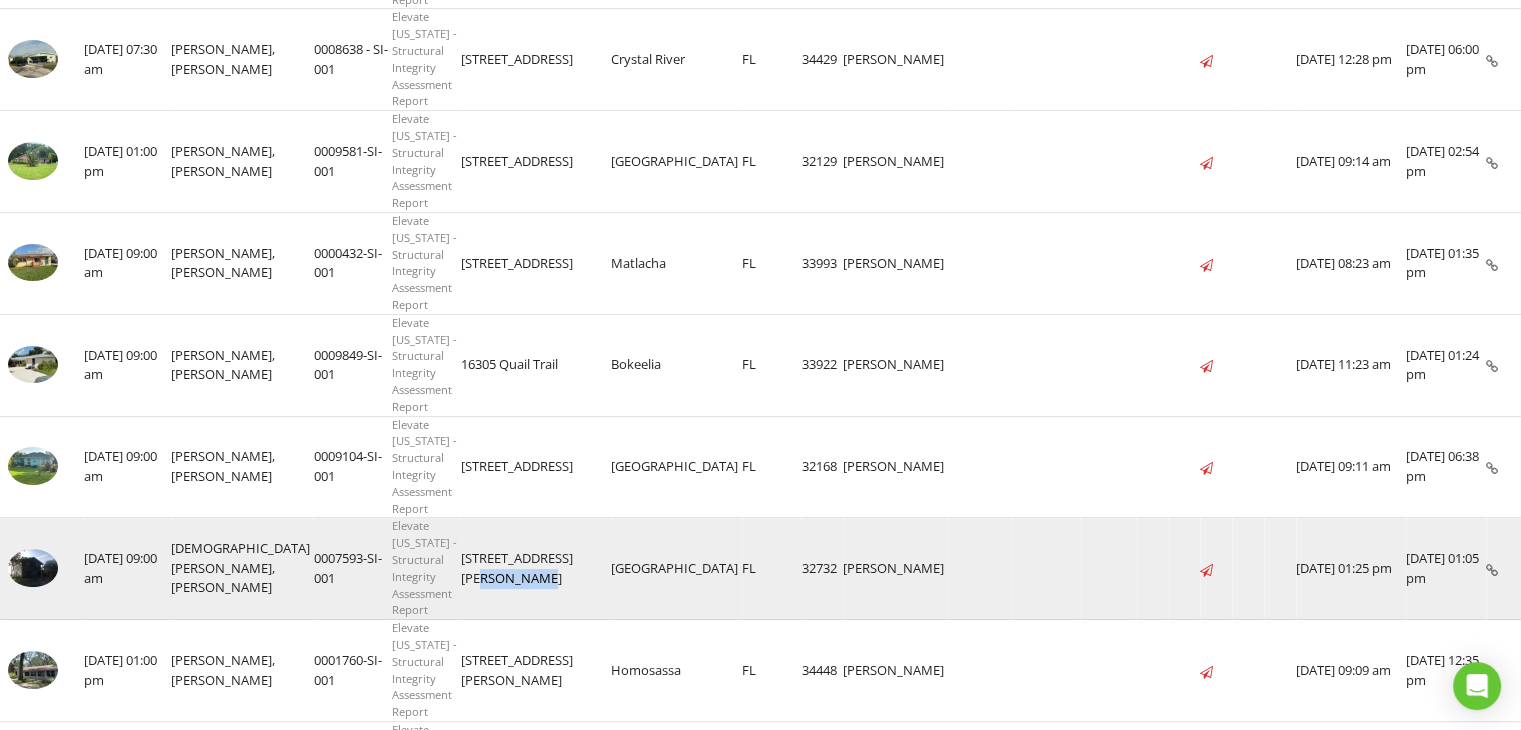click on "391 Whitcomb Dr" at bounding box center (536, 569) 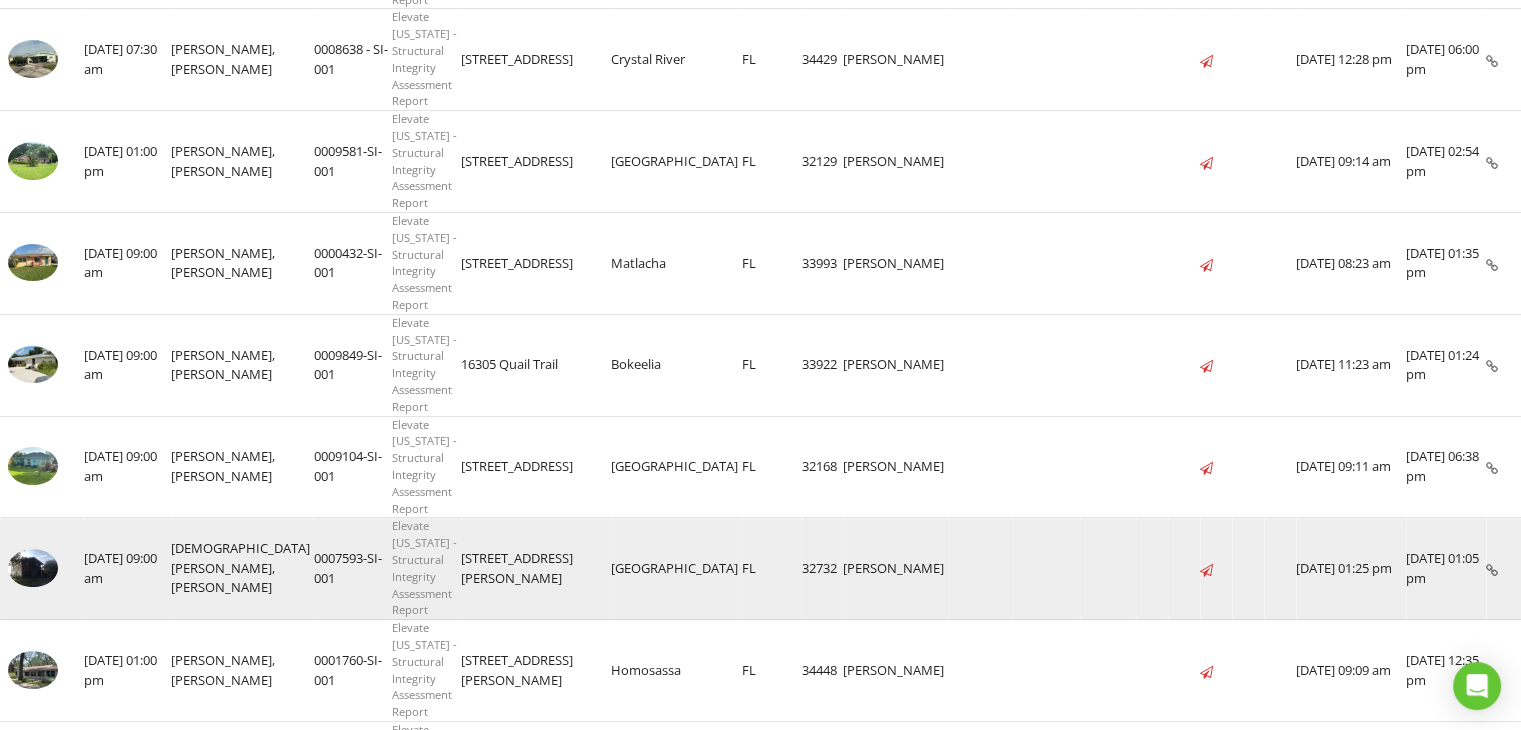 click on "06/07/2025 09:00 am" at bounding box center [127, 569] 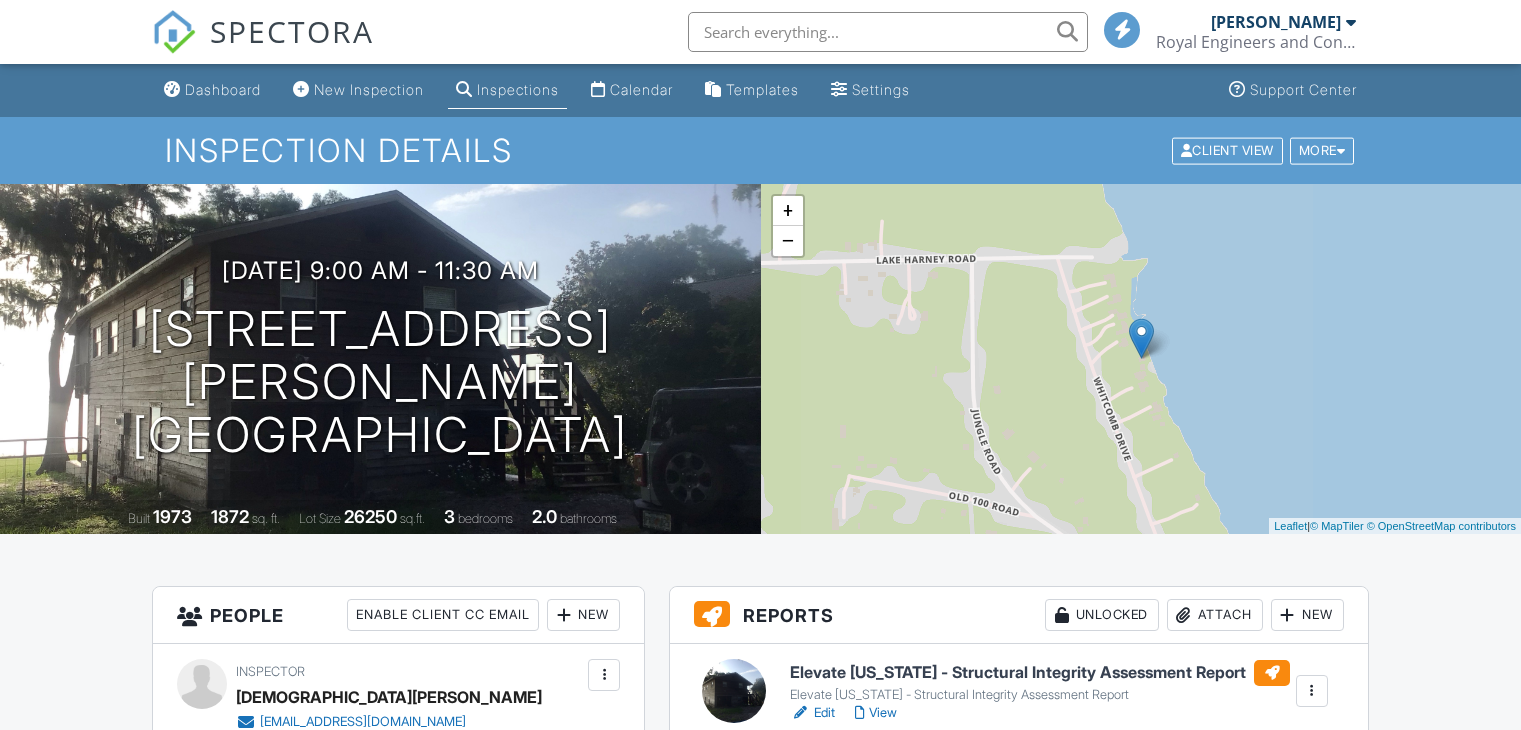scroll, scrollTop: 0, scrollLeft: 0, axis: both 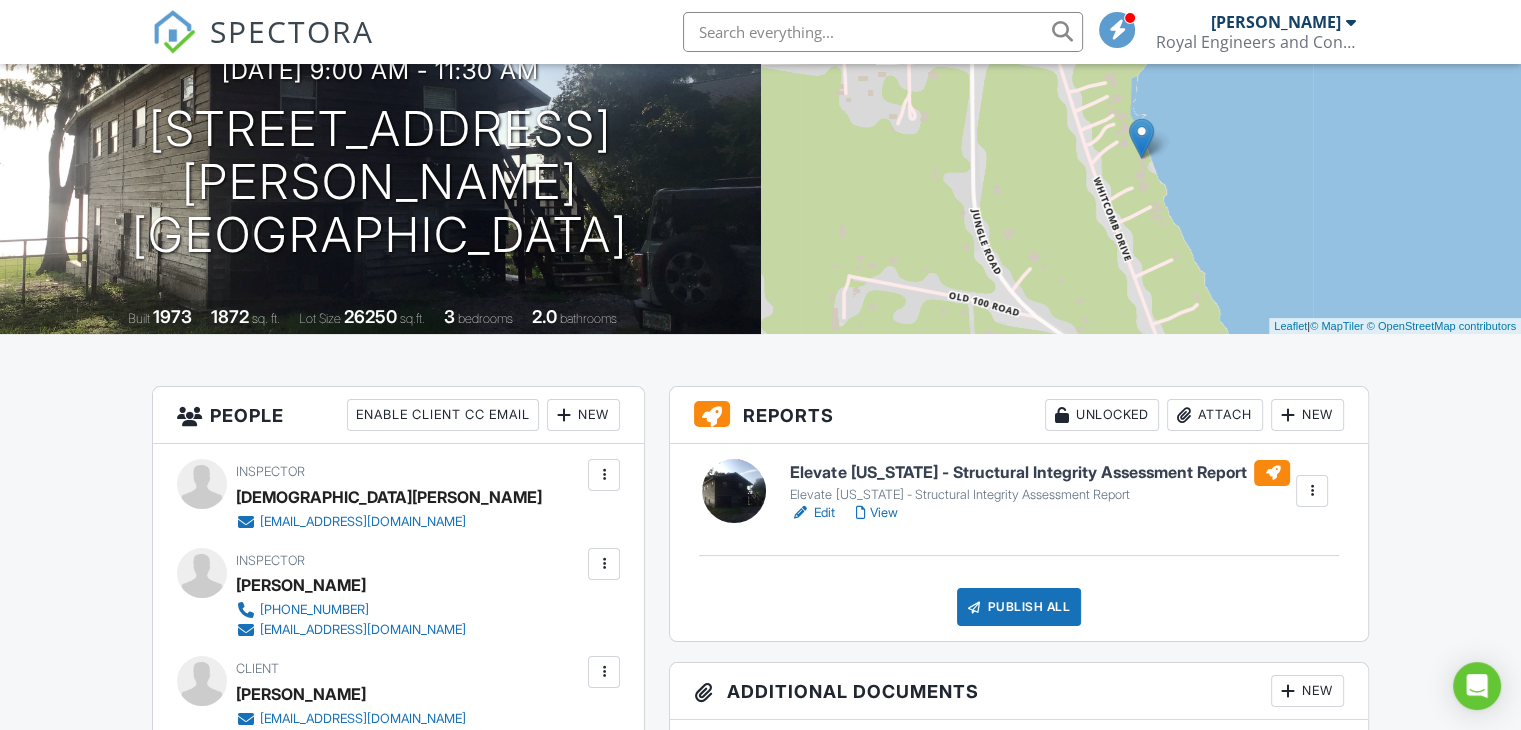 click on "View" at bounding box center (876, 513) 